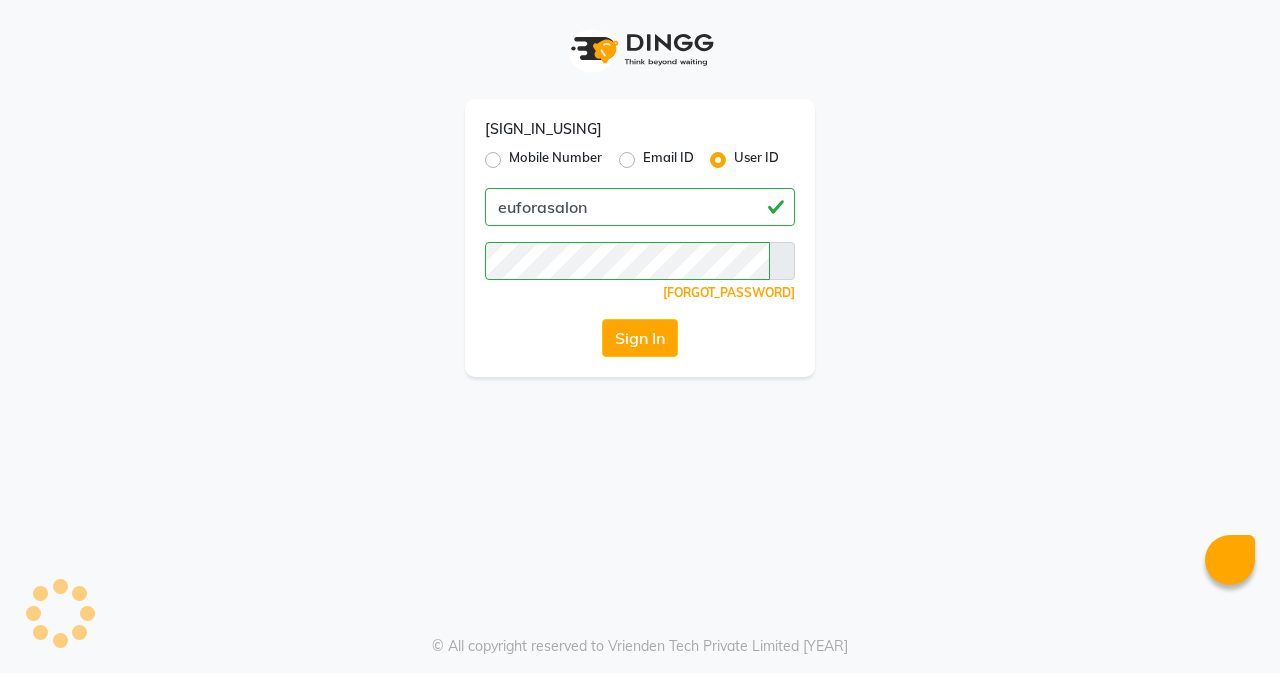 click on "Login Successfully." at bounding box center [640, 704] 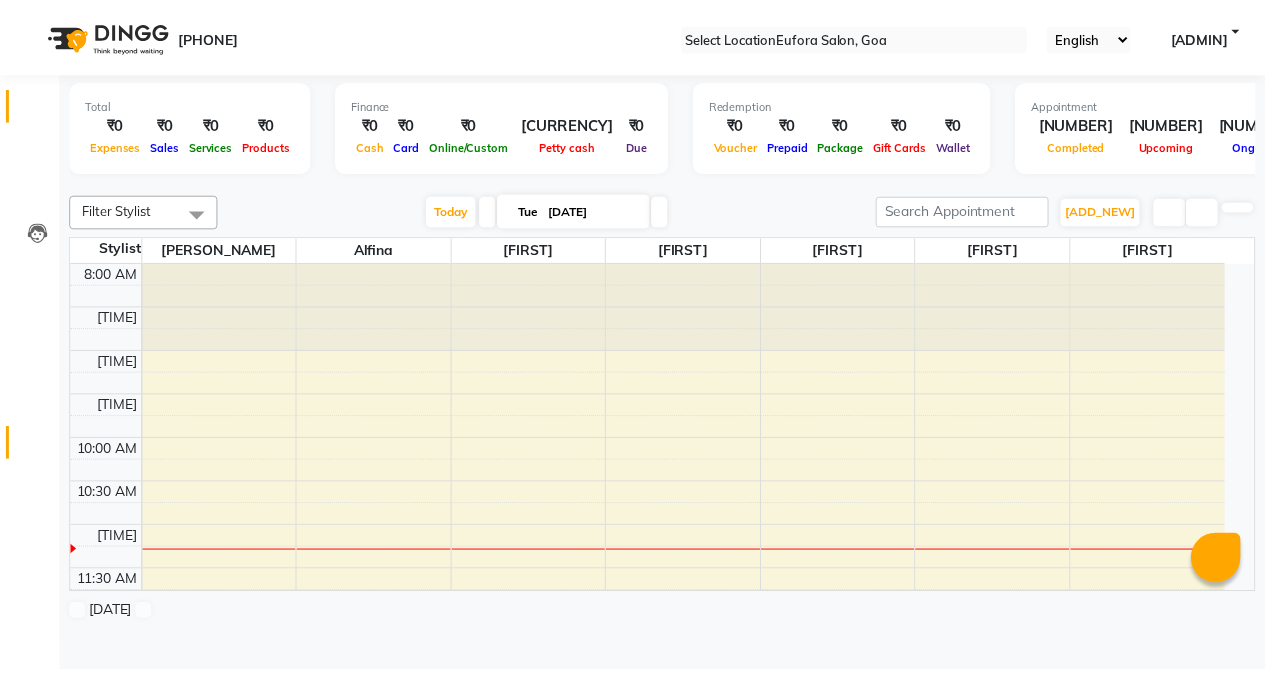 scroll, scrollTop: 0, scrollLeft: 0, axis: both 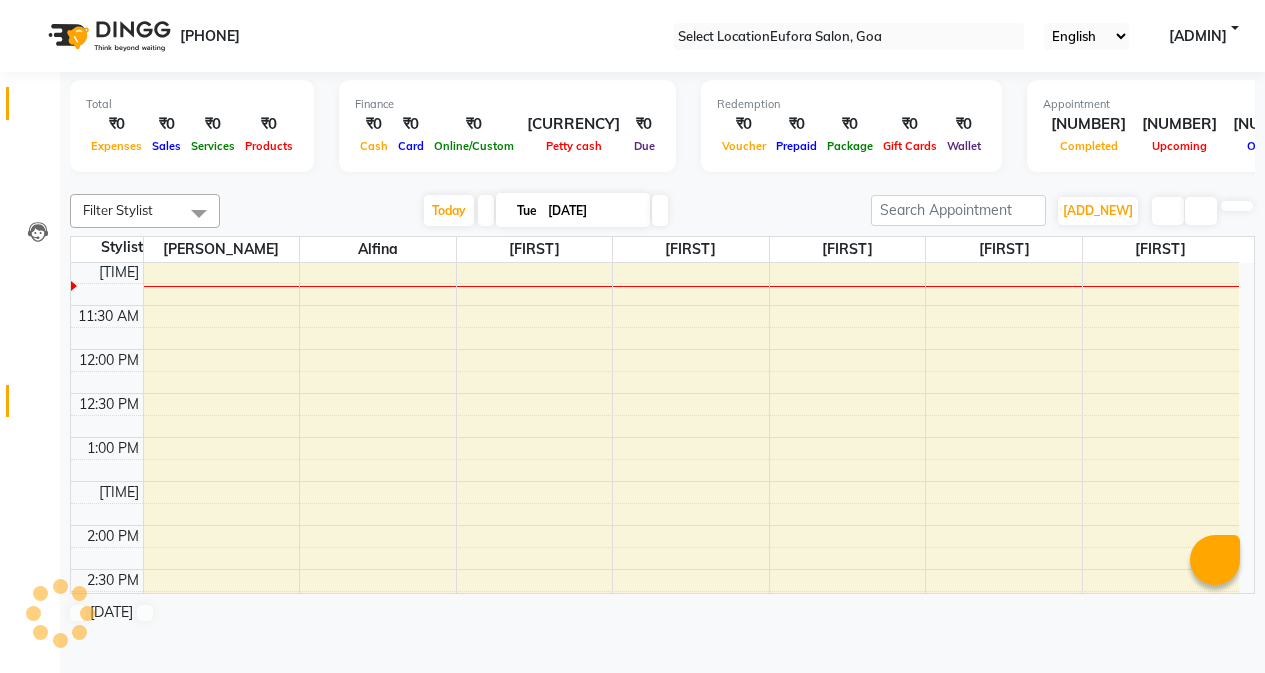 click at bounding box center (38, 406) 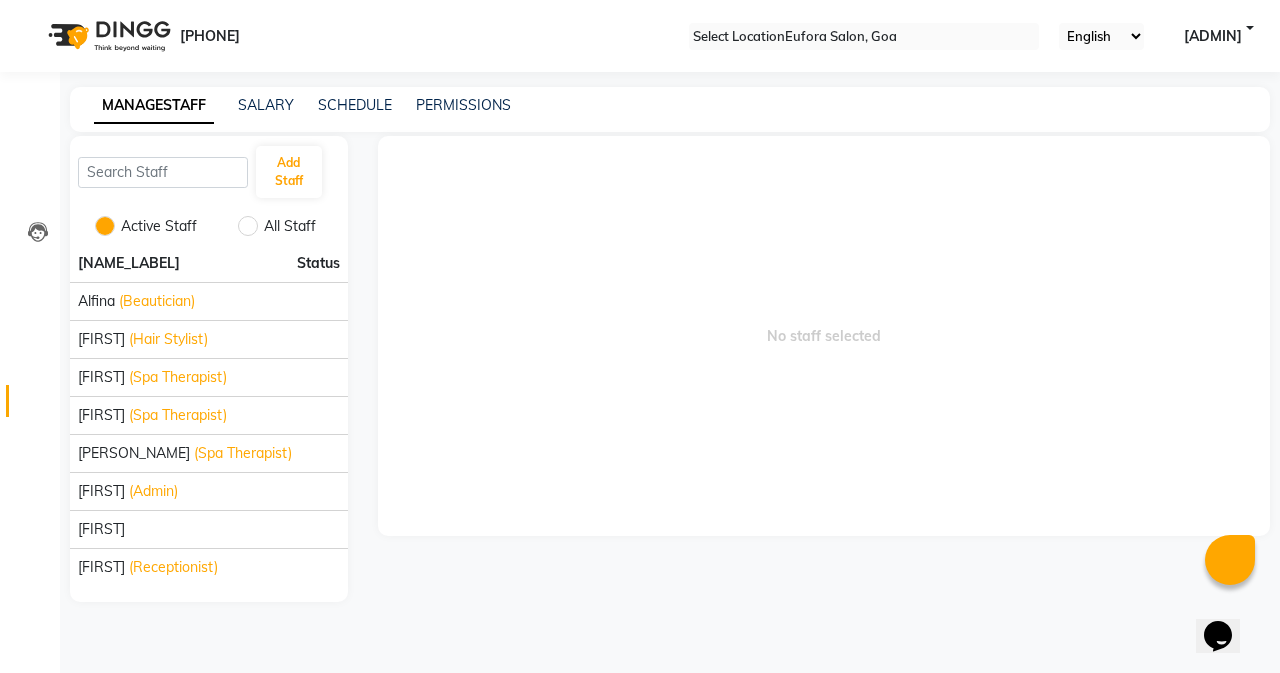 scroll, scrollTop: 0, scrollLeft: 0, axis: both 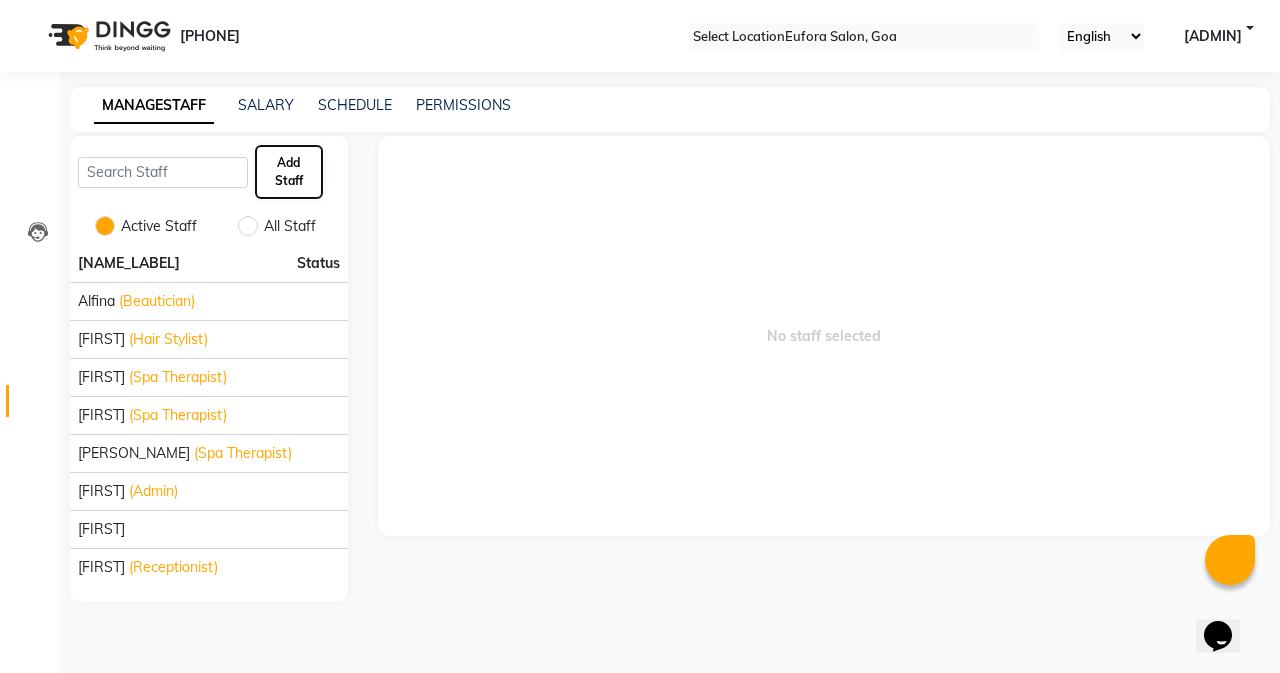 click on "Add Staff" at bounding box center [289, 172] 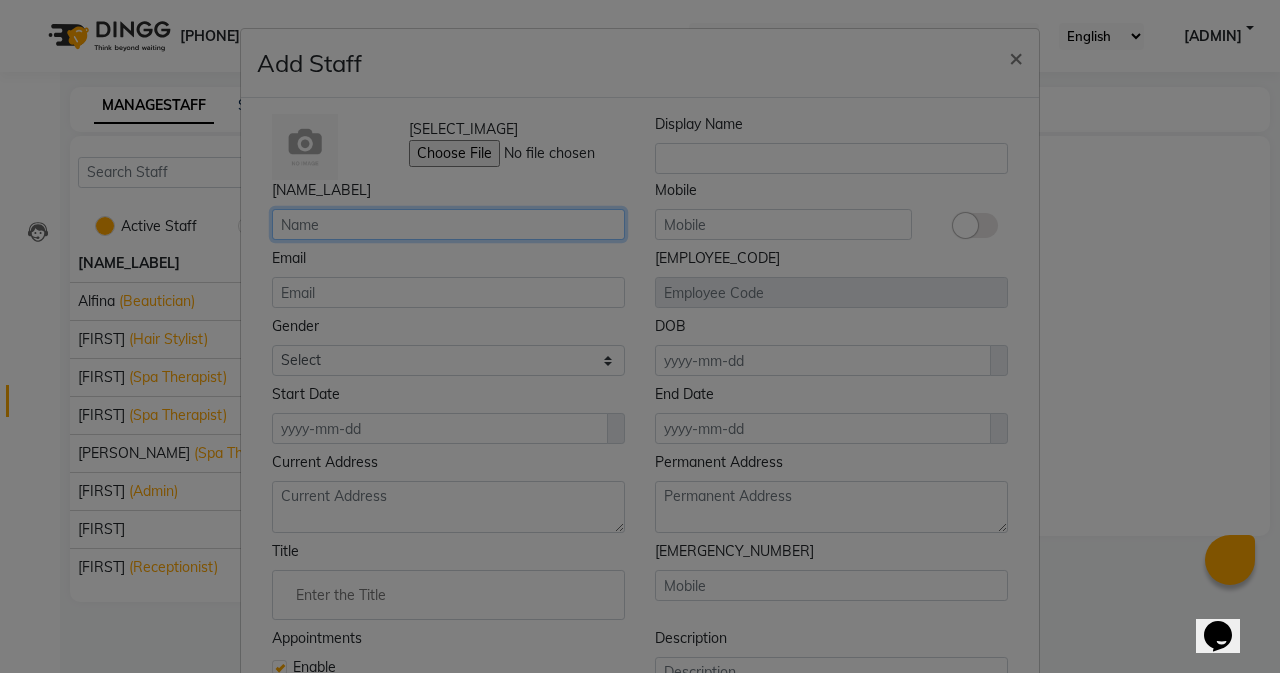 click at bounding box center (448, 224) 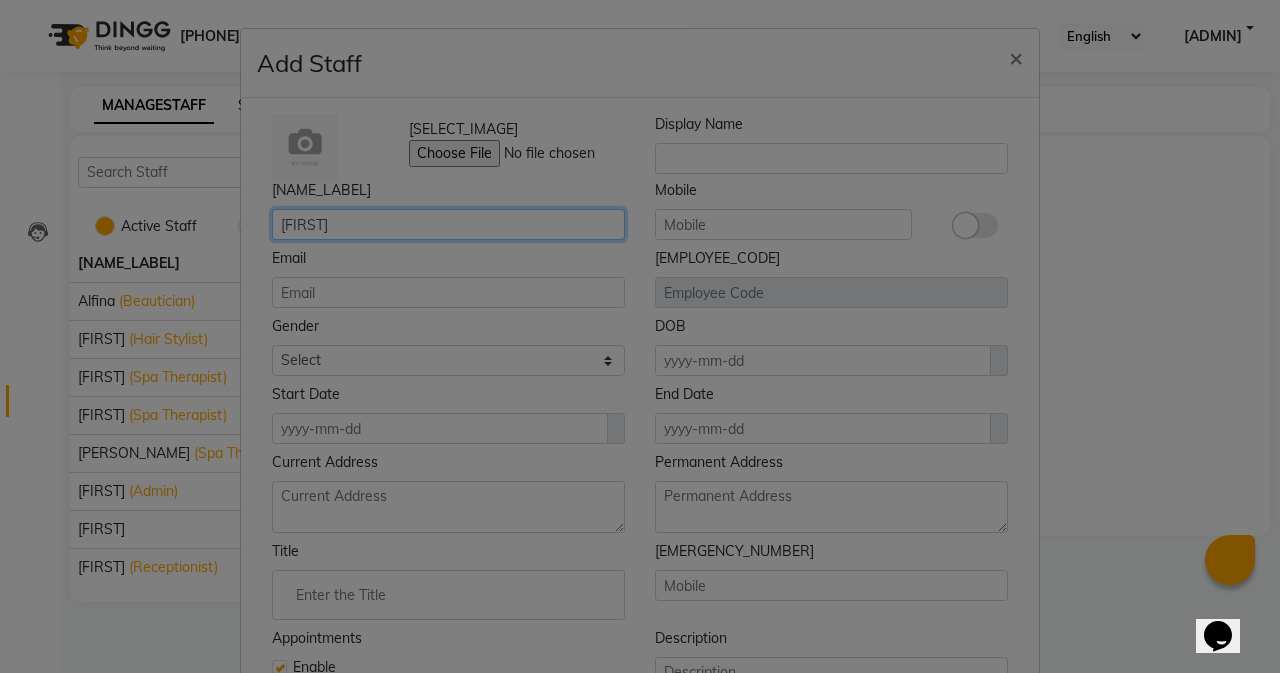 type on "[FIRST]" 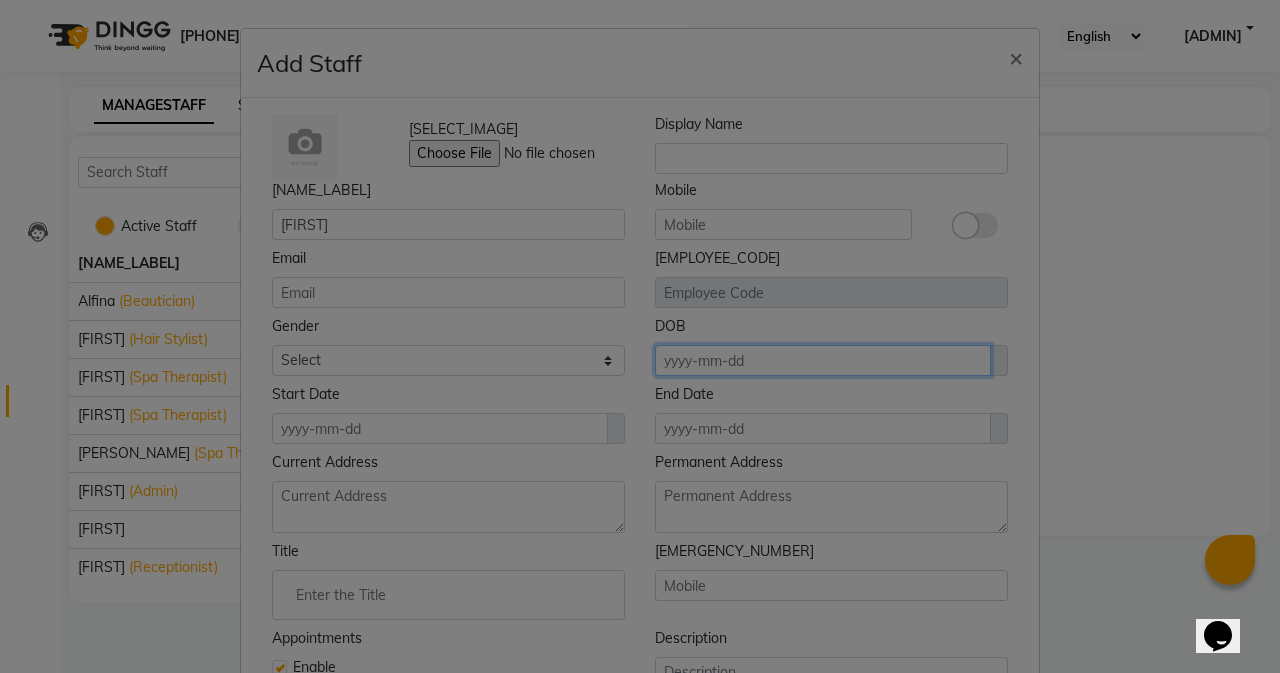click at bounding box center [823, 360] 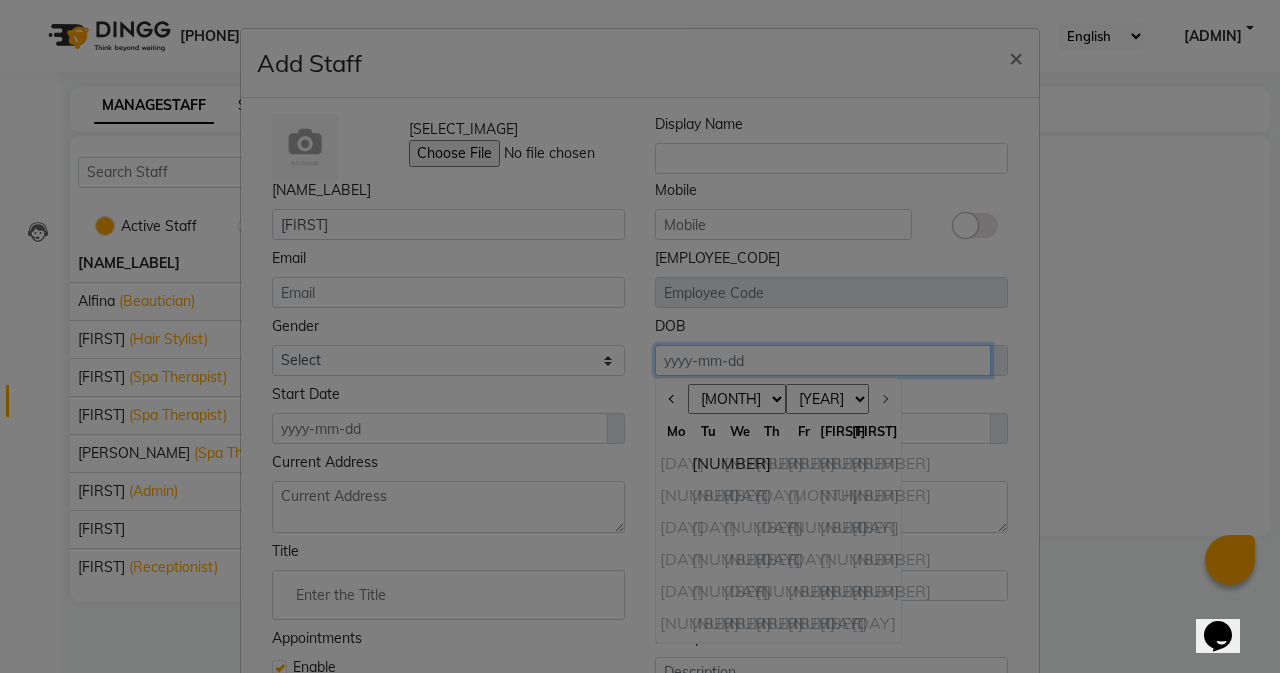click at bounding box center (823, 360) 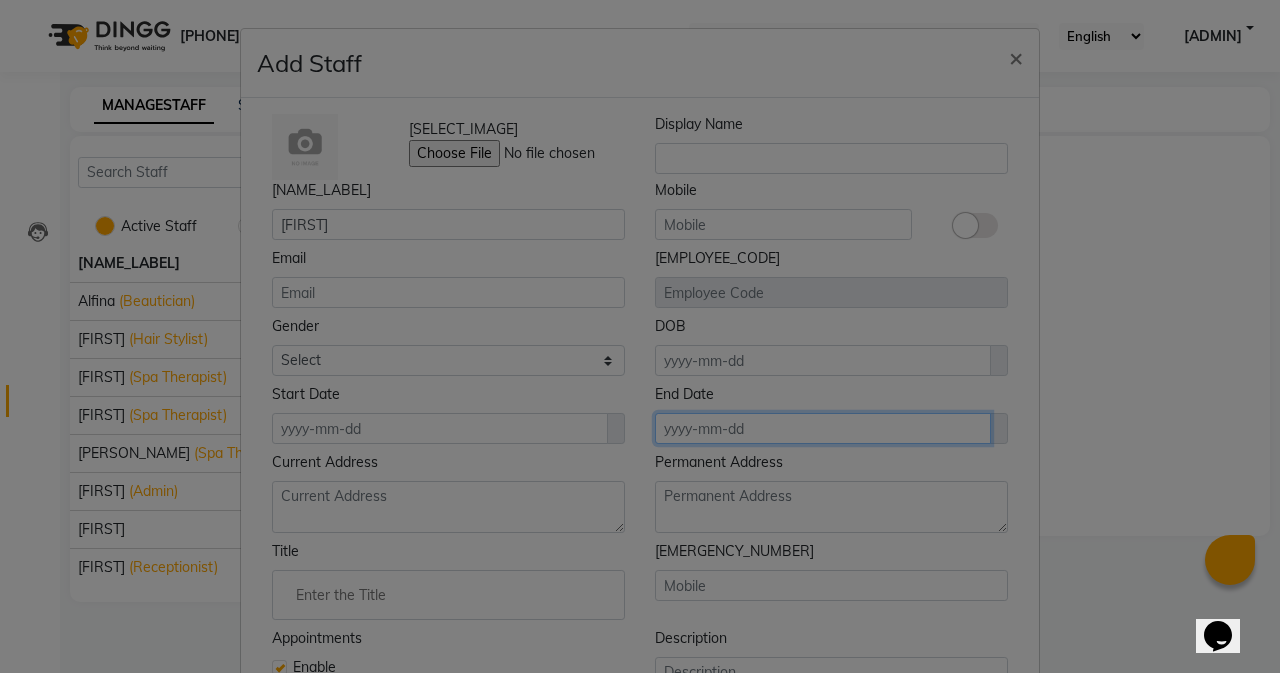 click at bounding box center [440, 428] 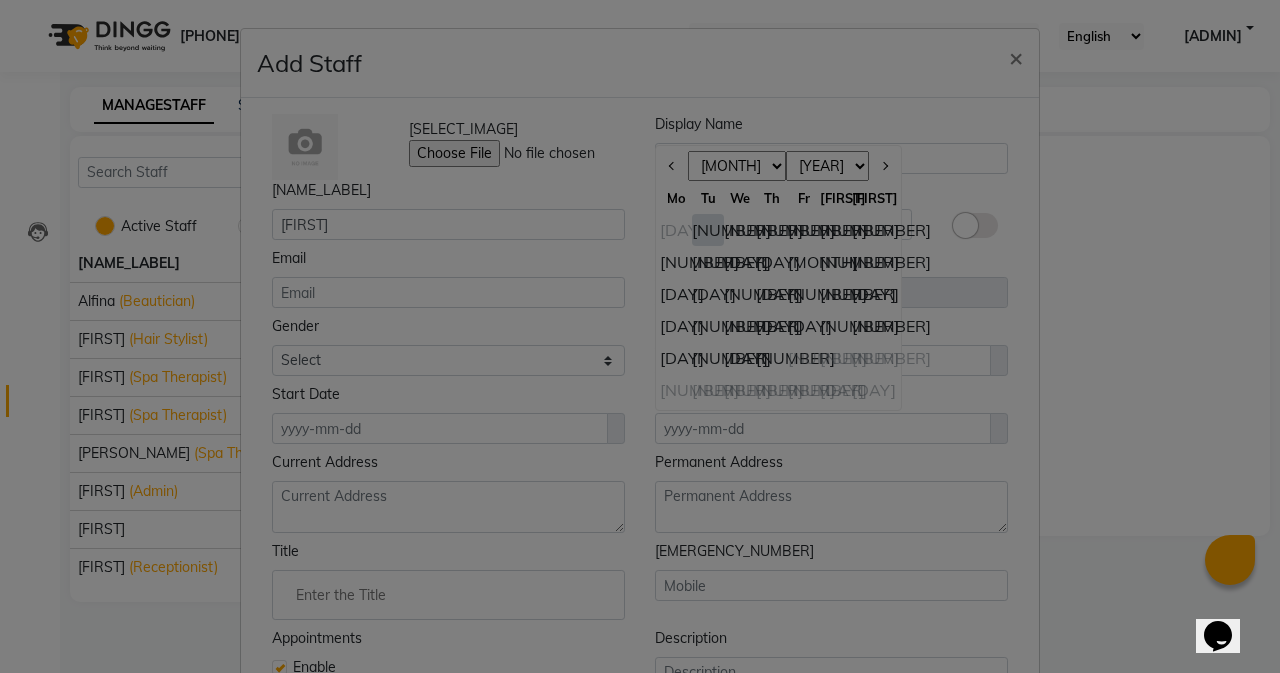 click on "[NUMBER]" at bounding box center [708, 230] 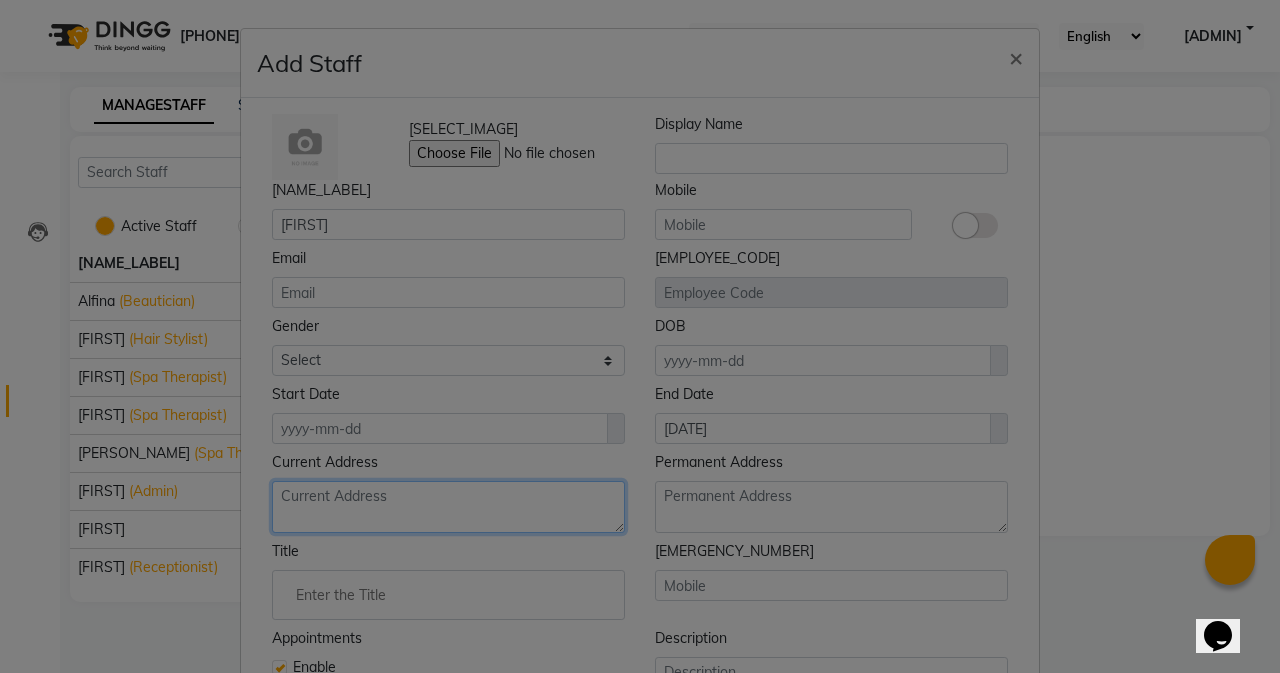 click at bounding box center (448, 507) 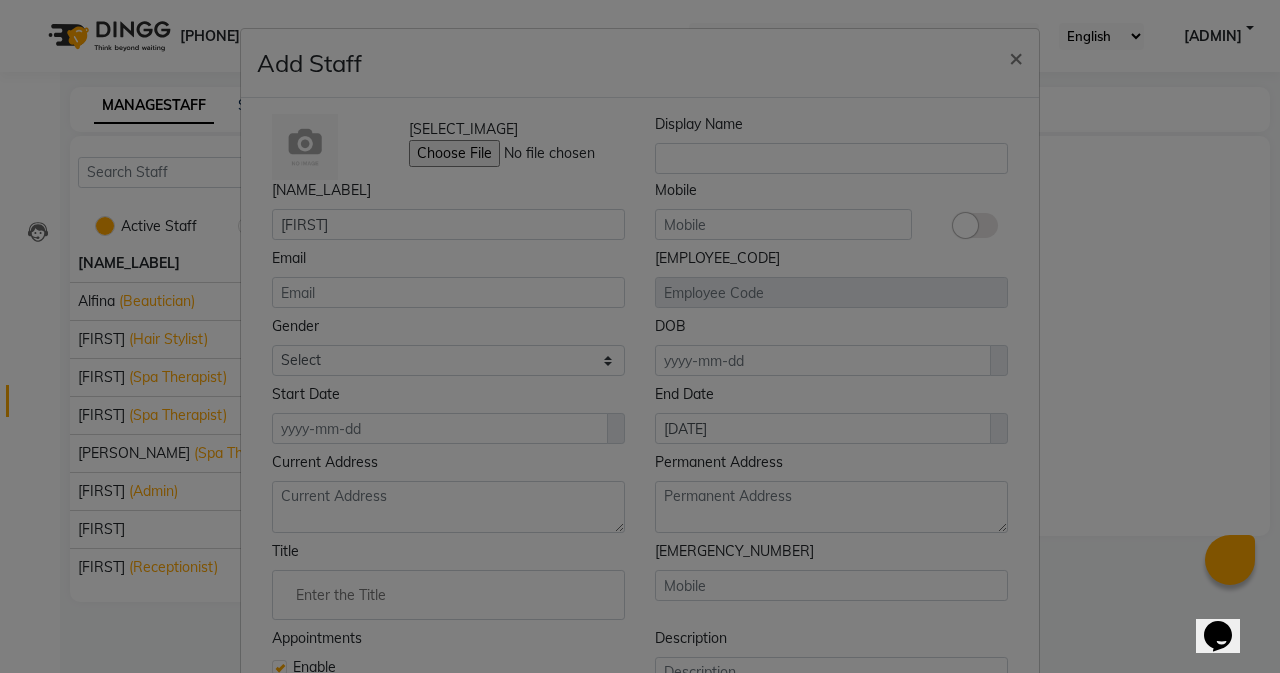 click at bounding box center [448, 595] 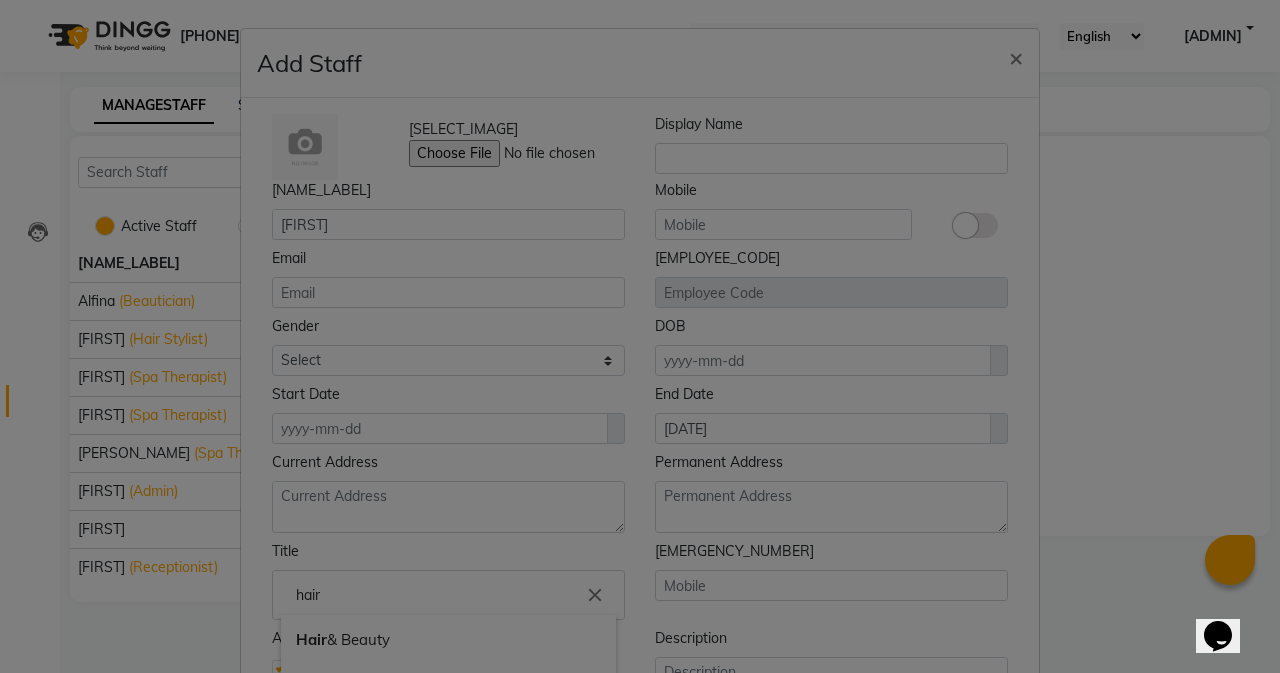 scroll, scrollTop: 100, scrollLeft: 0, axis: vertical 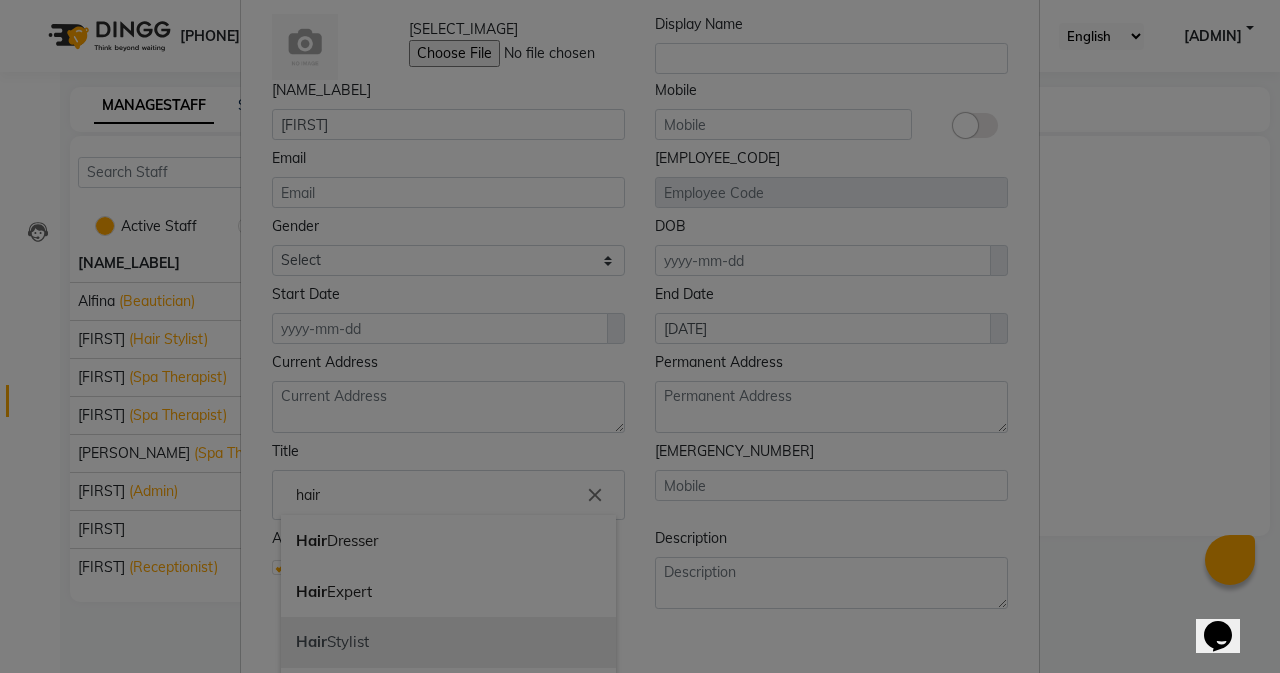 type on "hair" 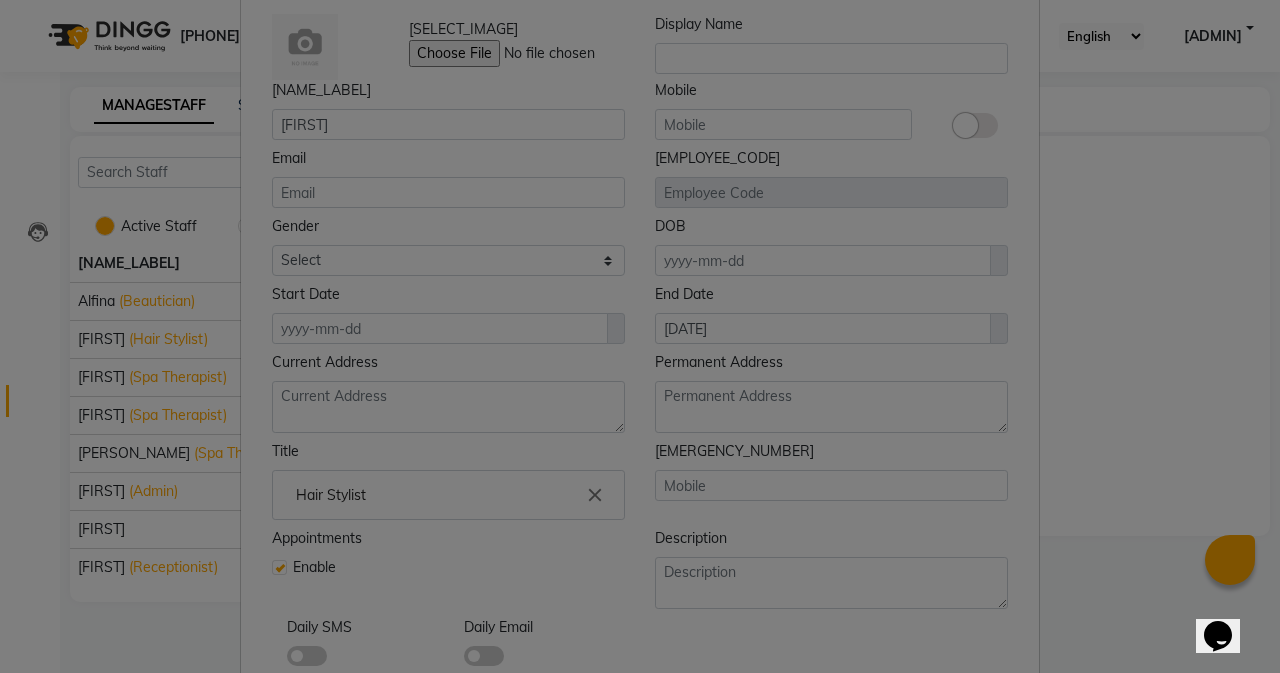 scroll, scrollTop: 0, scrollLeft: 0, axis: both 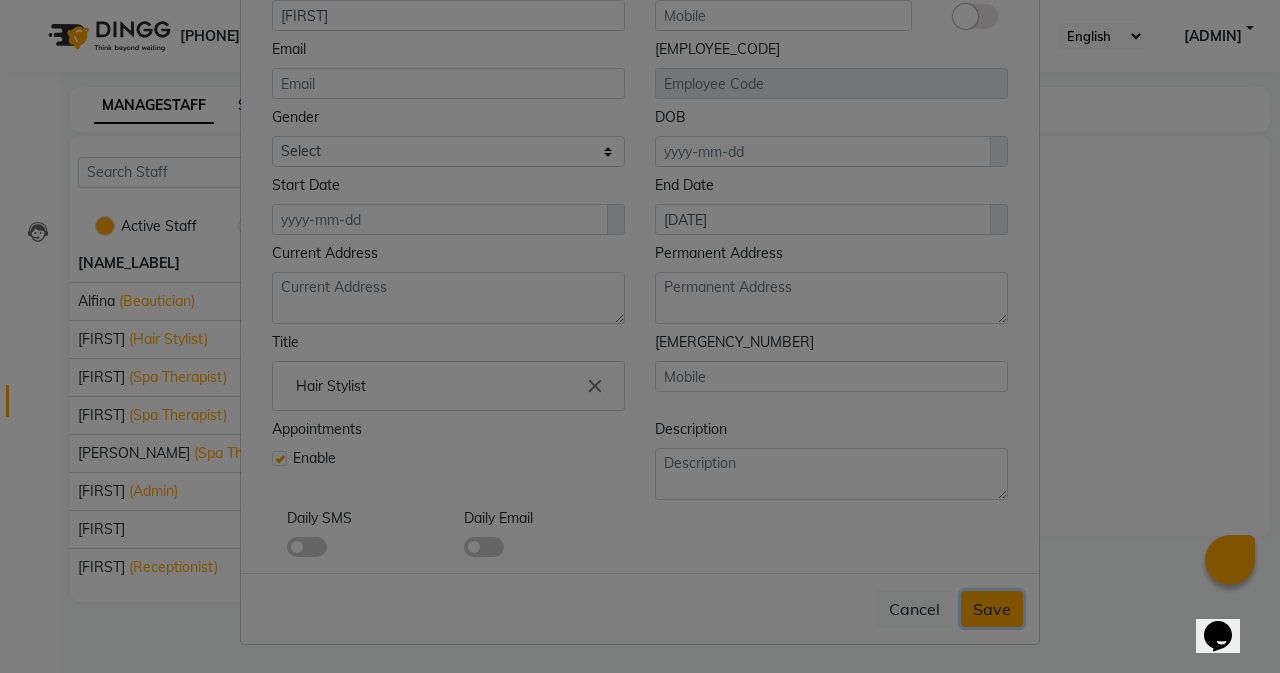 click on "Save" at bounding box center (992, 609) 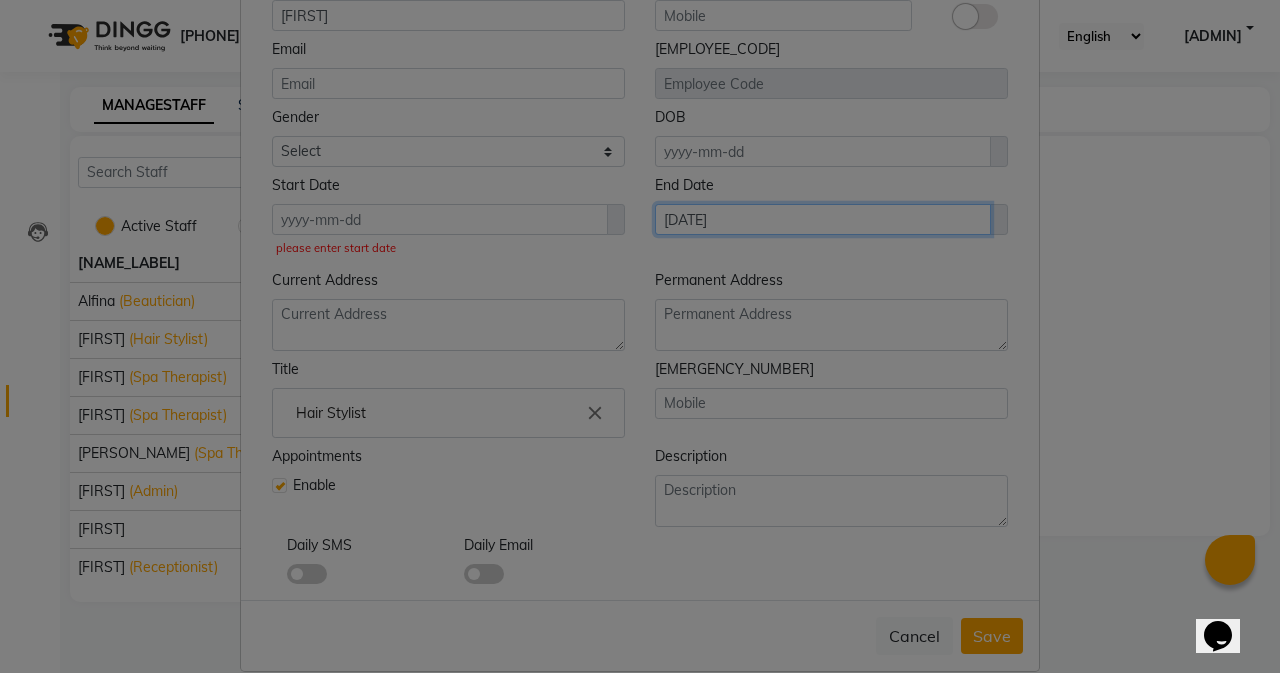 drag, startPoint x: 740, startPoint y: 216, endPoint x: 579, endPoint y: 226, distance: 161.31026 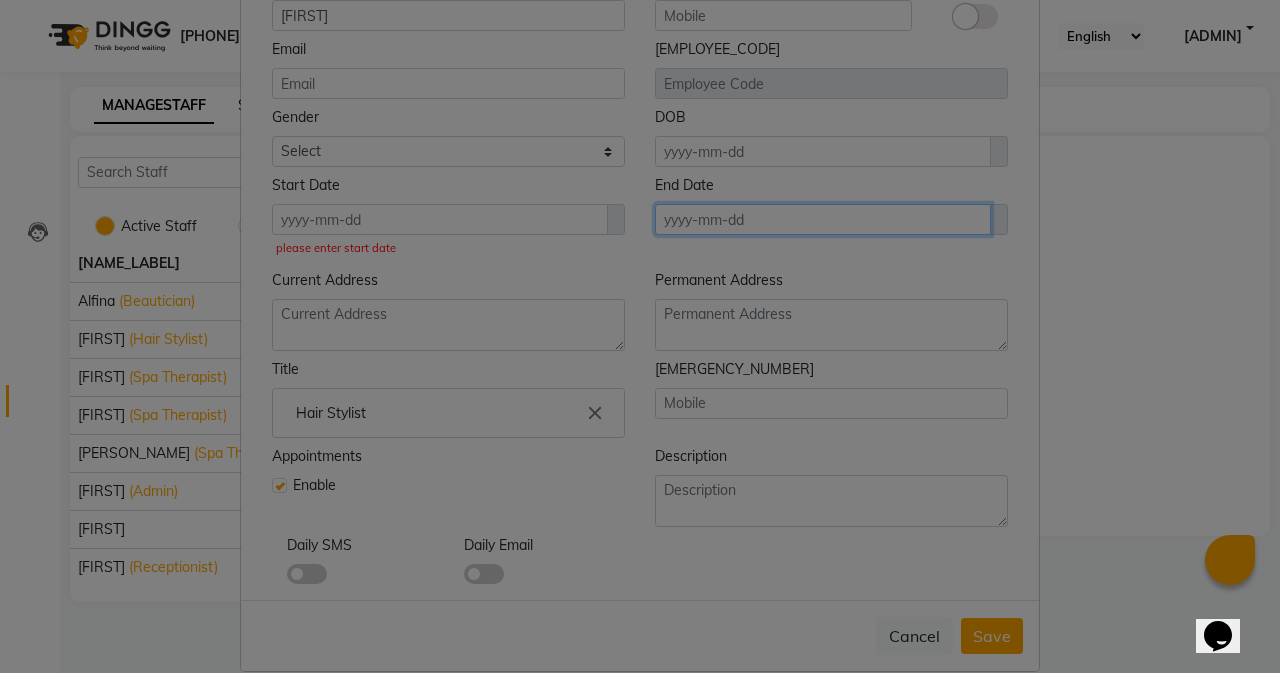 type 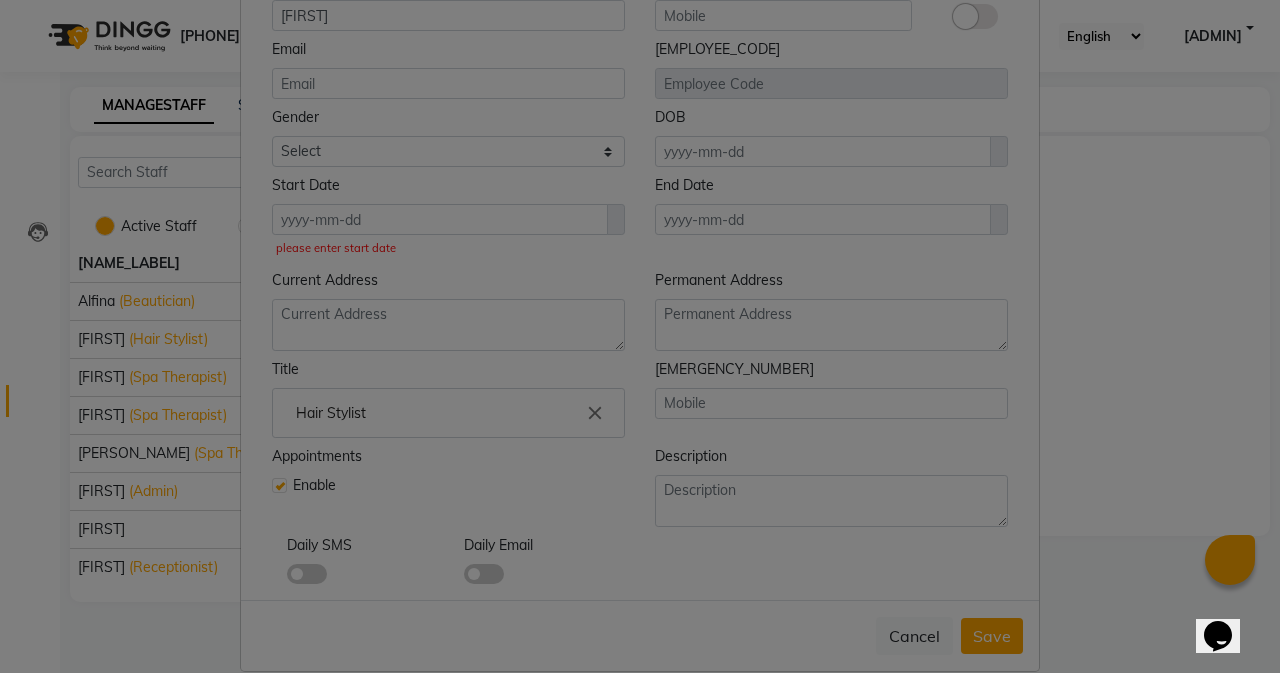 click at bounding box center (999, 152) 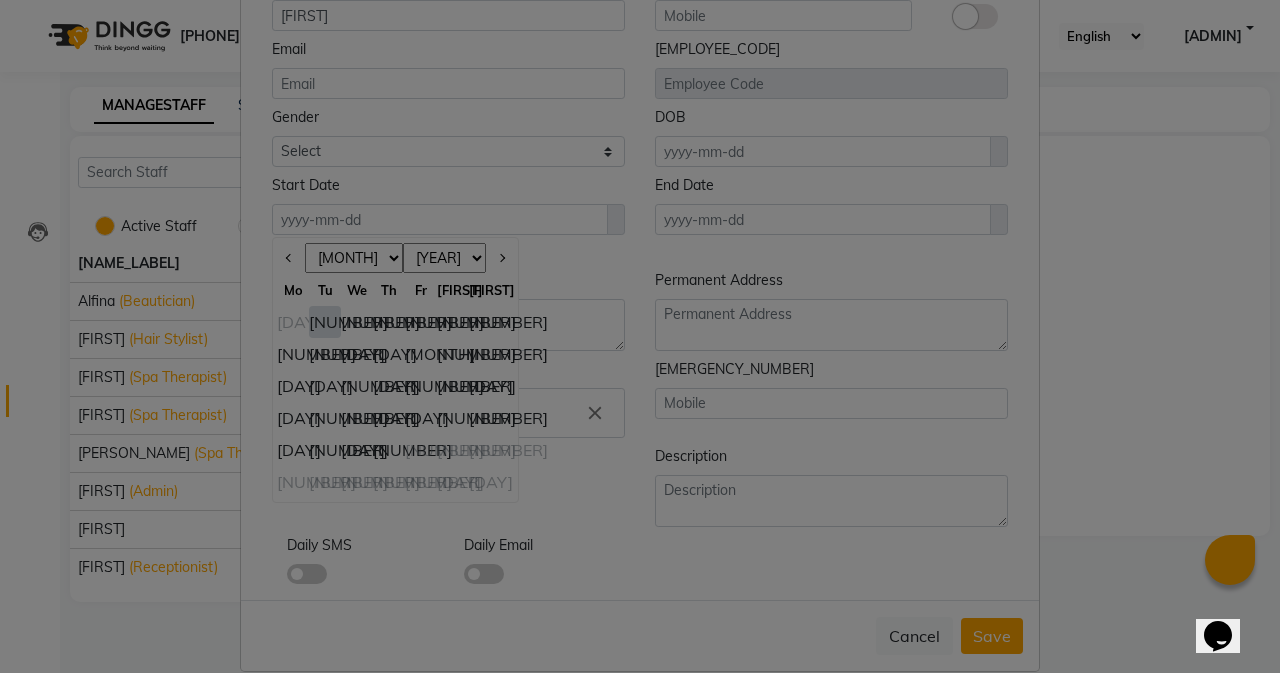 click on "[NUMBER]" at bounding box center [325, 322] 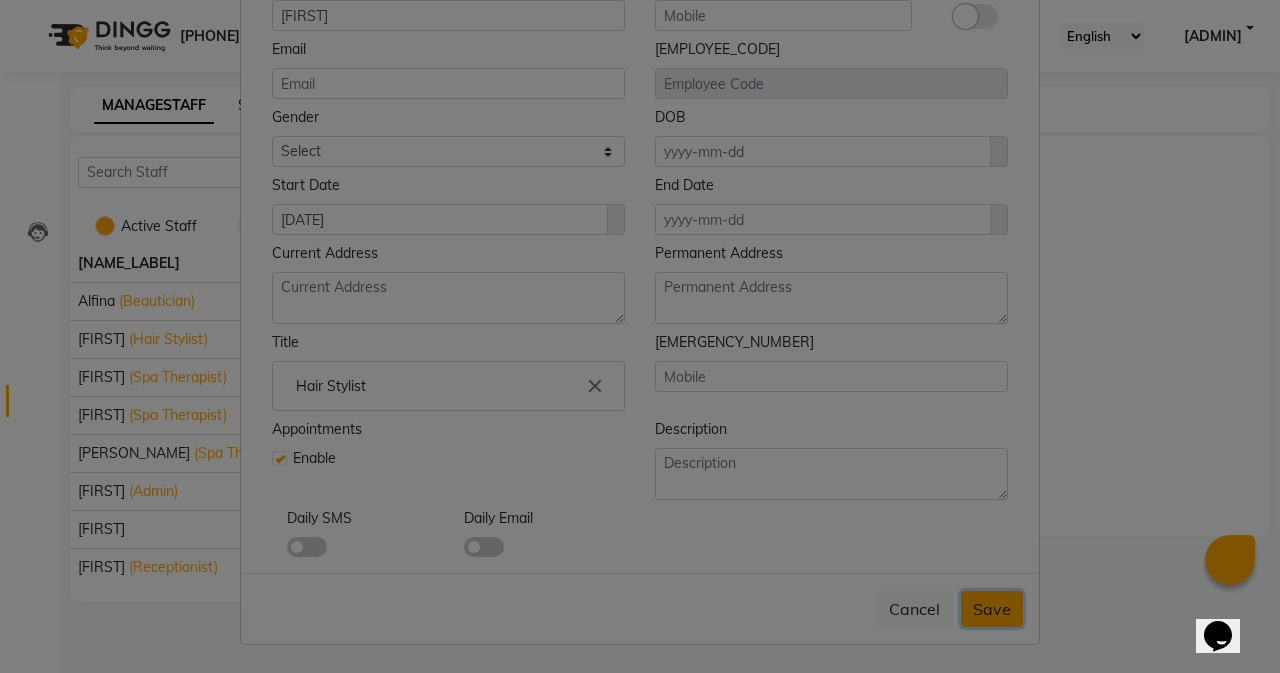 click on "Save" at bounding box center (992, 609) 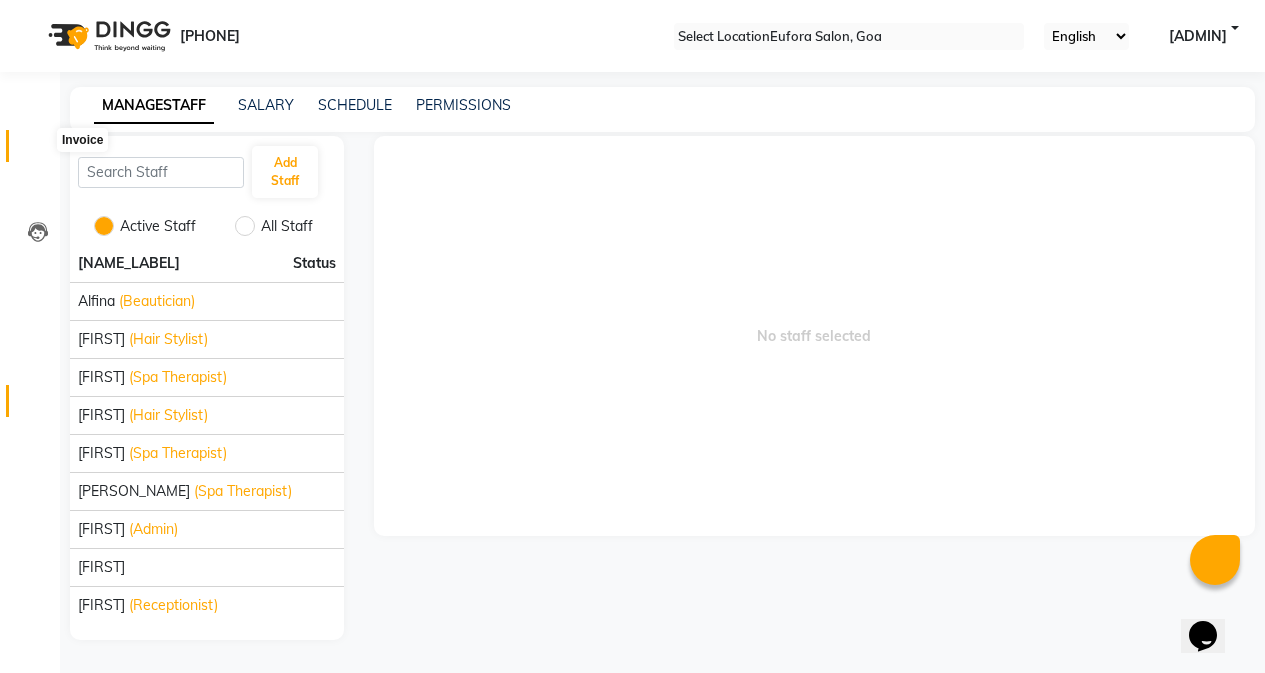 click at bounding box center (37, 151) 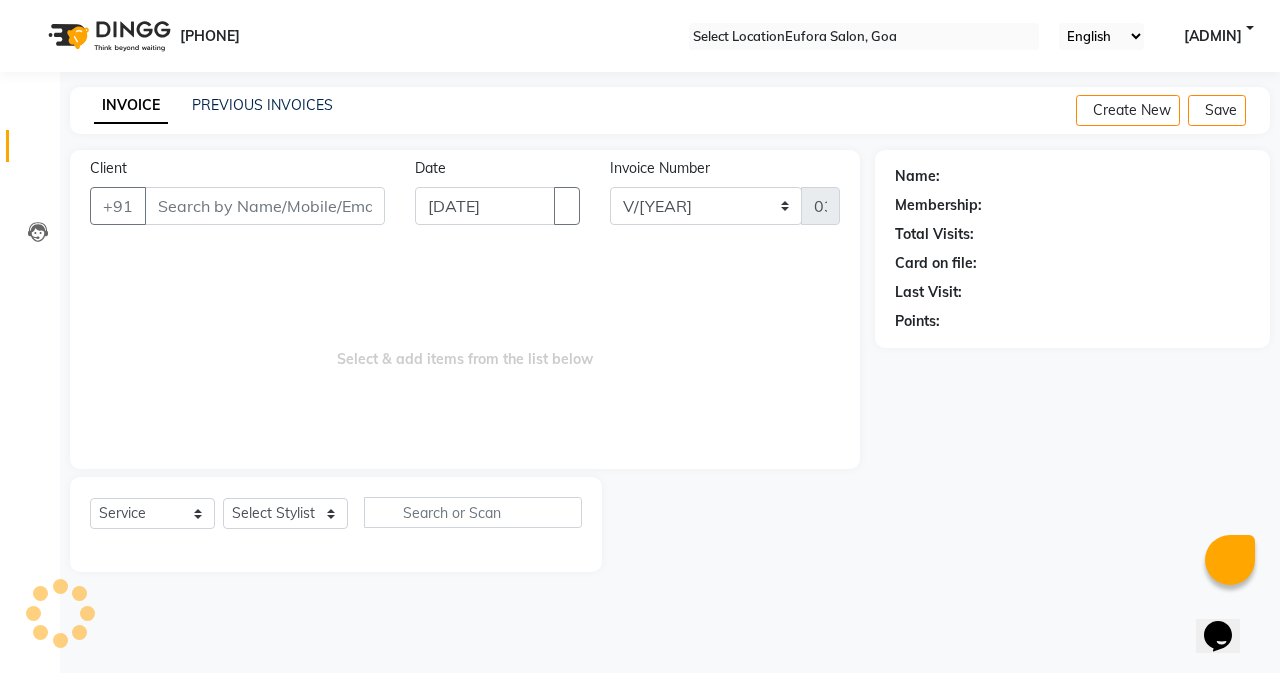 click on "Success" at bounding box center [640, 683] 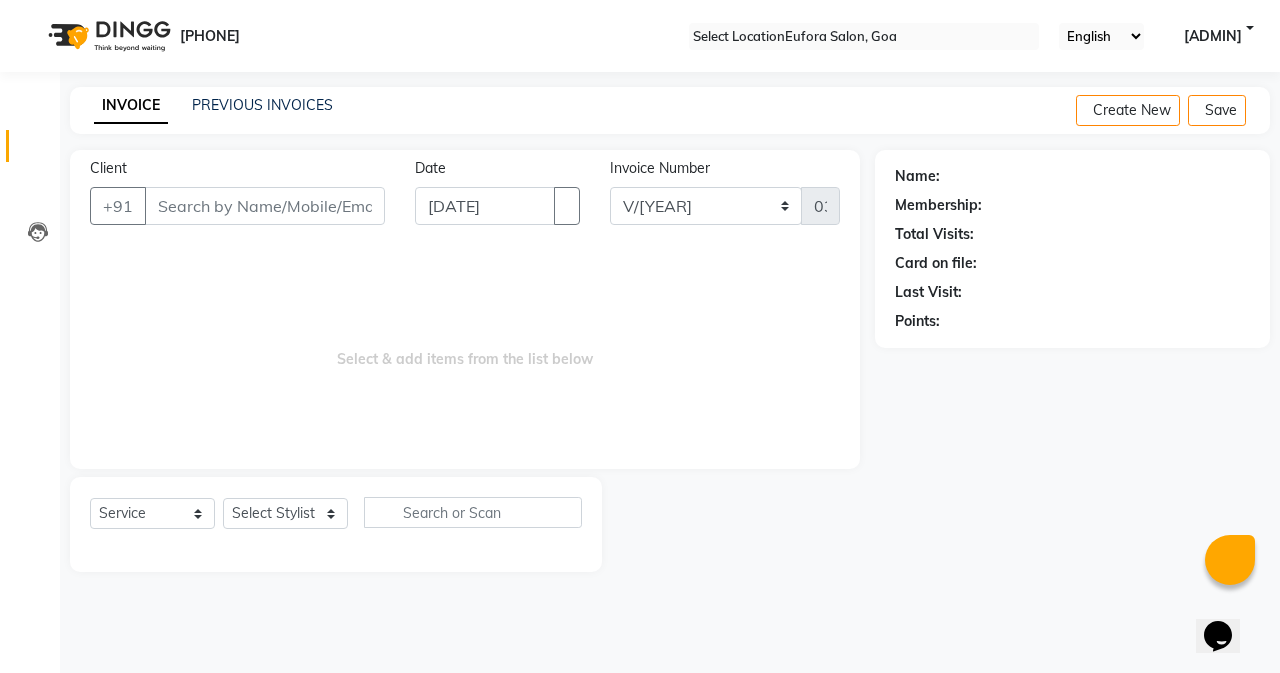 click on "[ADMIN]" at bounding box center [1219, 36] 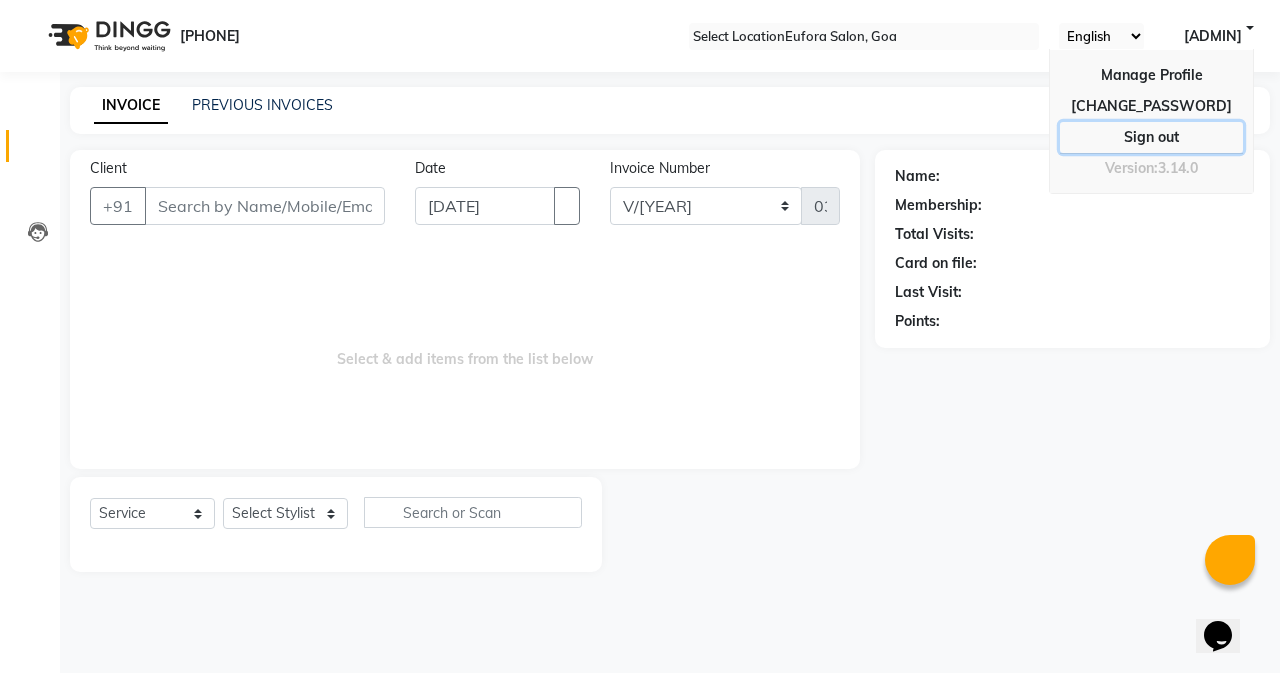 click on "Sign out" at bounding box center [1151, 106] 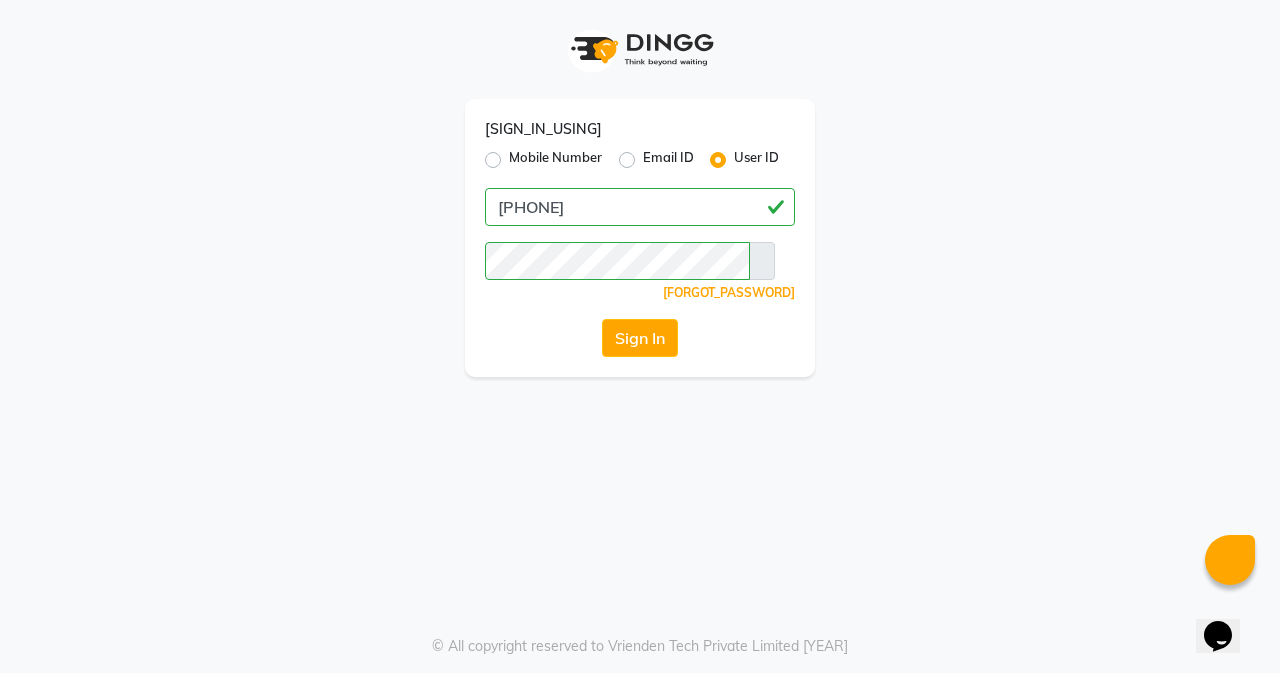 click on "Mobile Number" at bounding box center (555, 160) 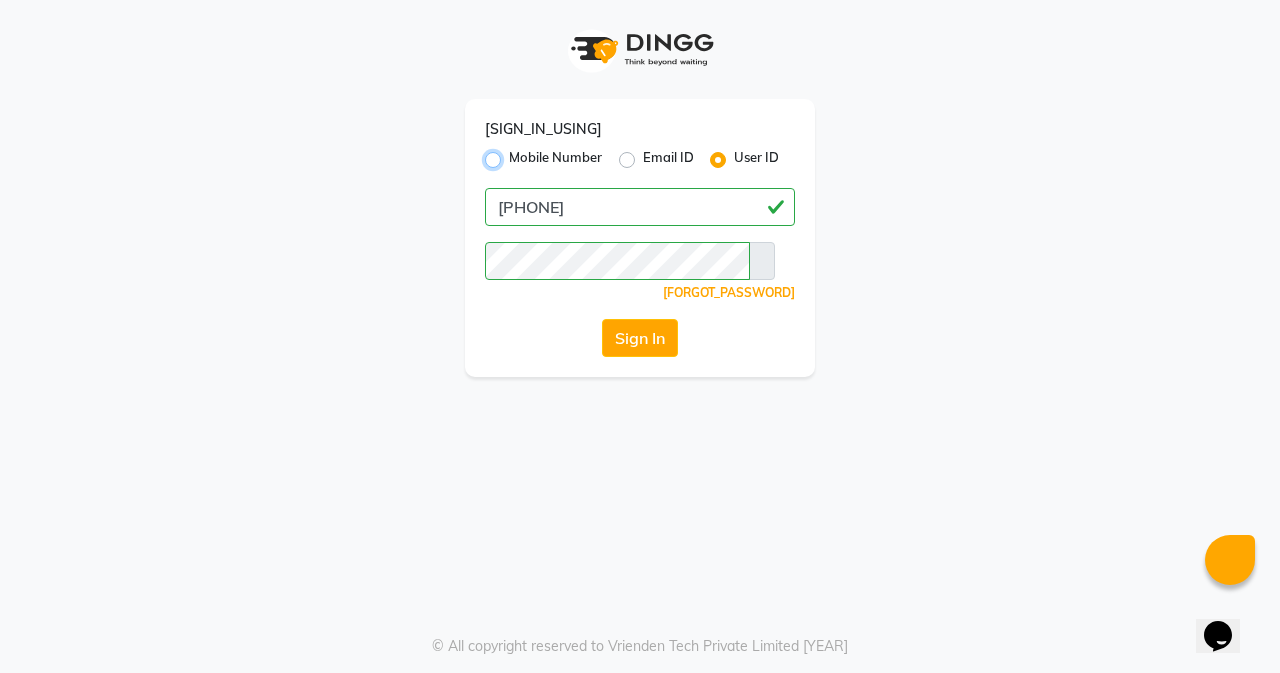 click on "Mobile Number" at bounding box center (515, 154) 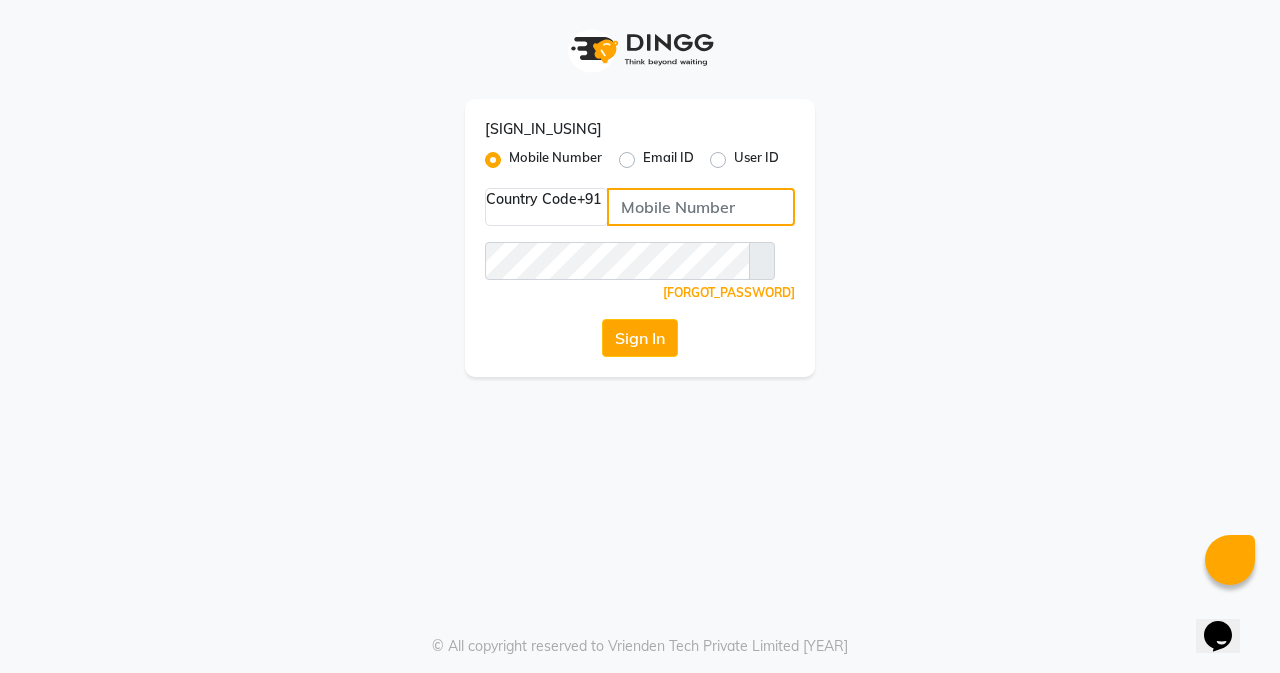 click at bounding box center [701, 207] 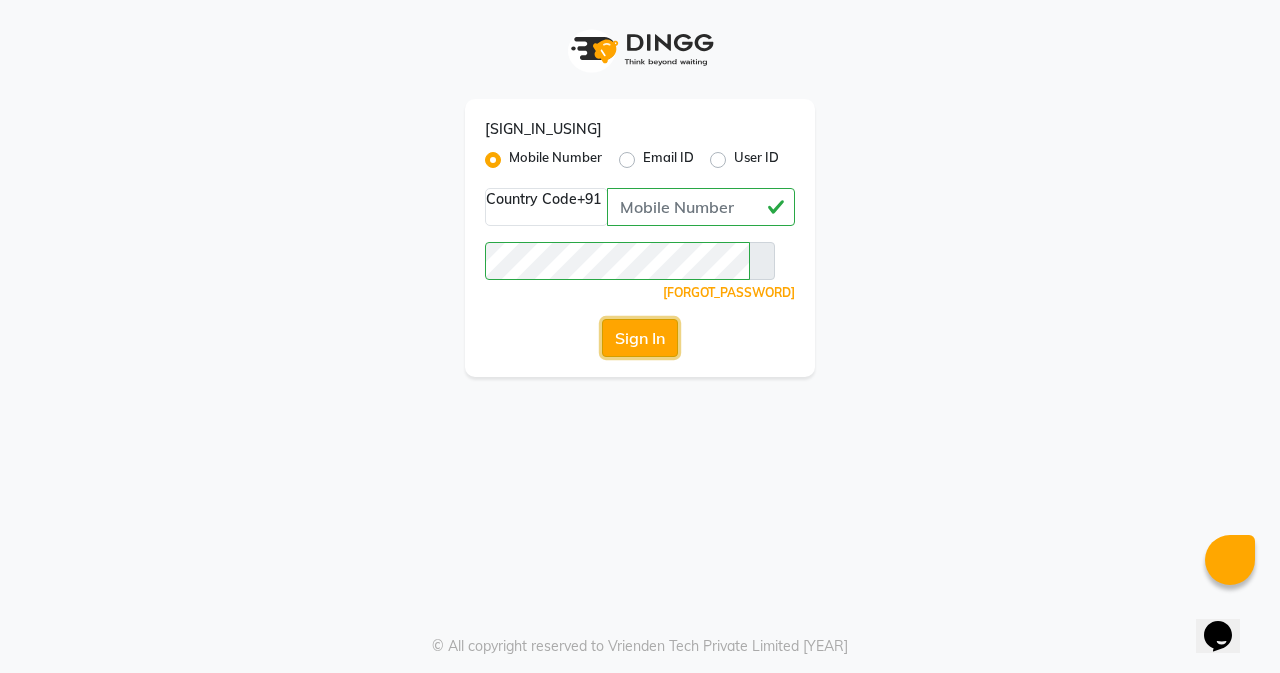click on "Sign In" at bounding box center (640, 338) 